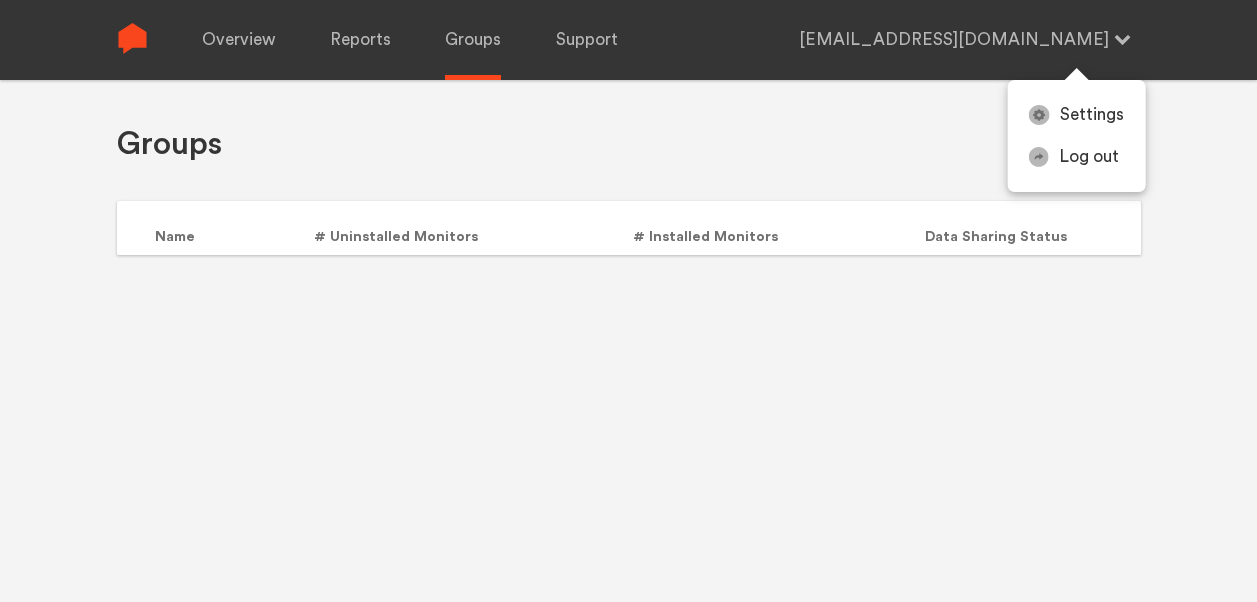 scroll, scrollTop: 0, scrollLeft: 0, axis: both 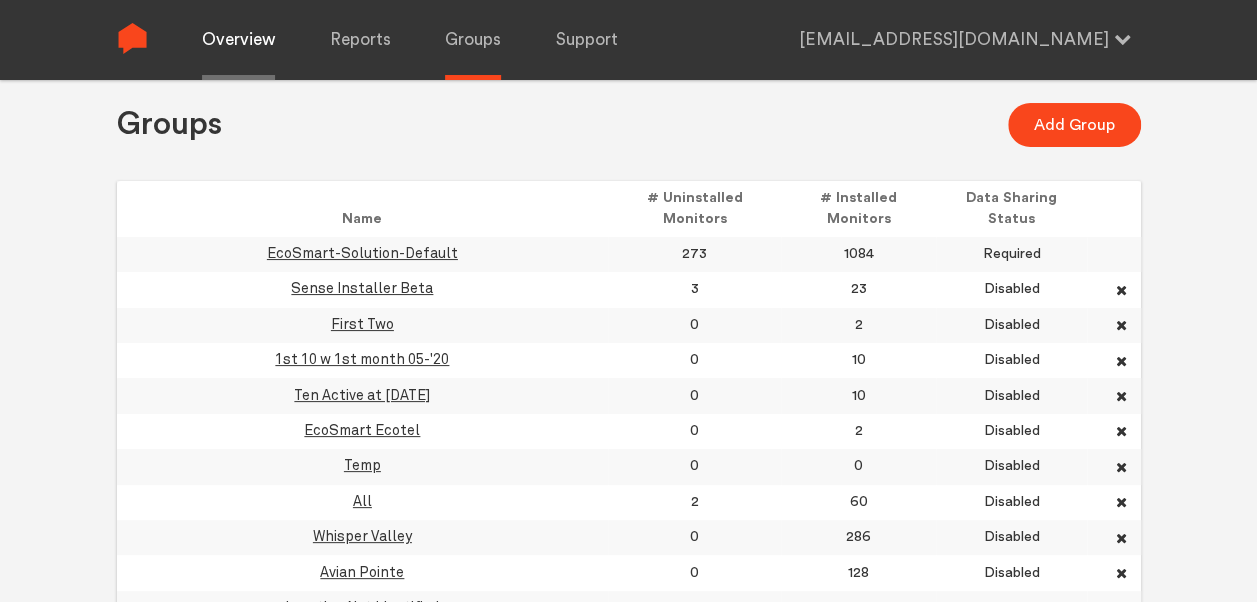 click on "Overview" at bounding box center [238, 40] 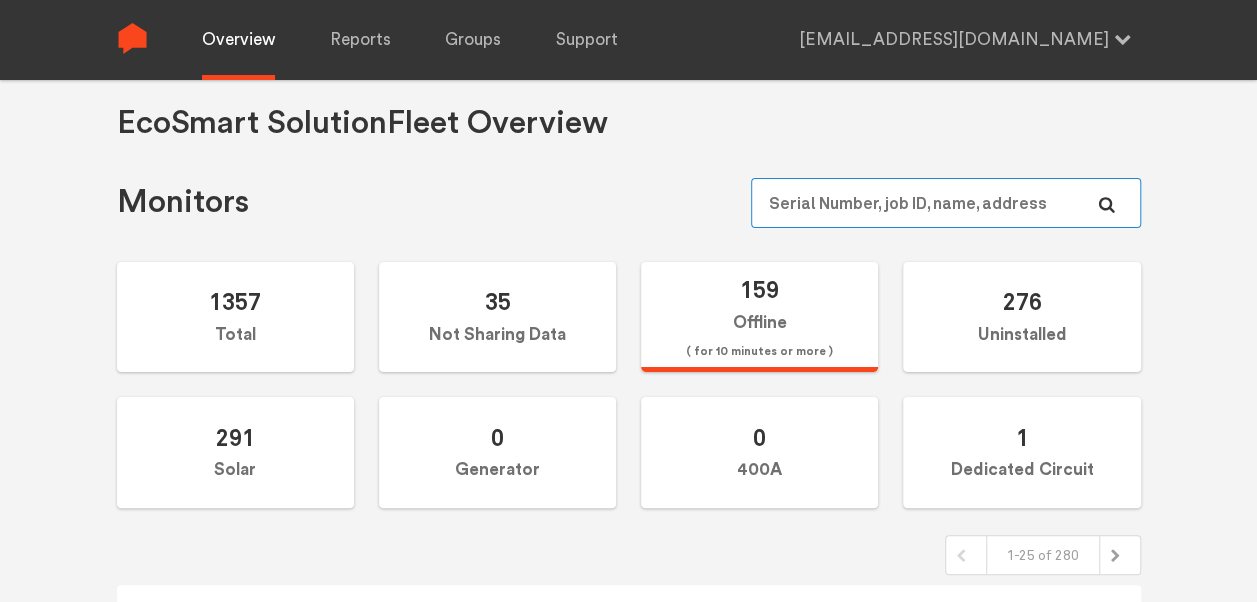 type on "N144020983" 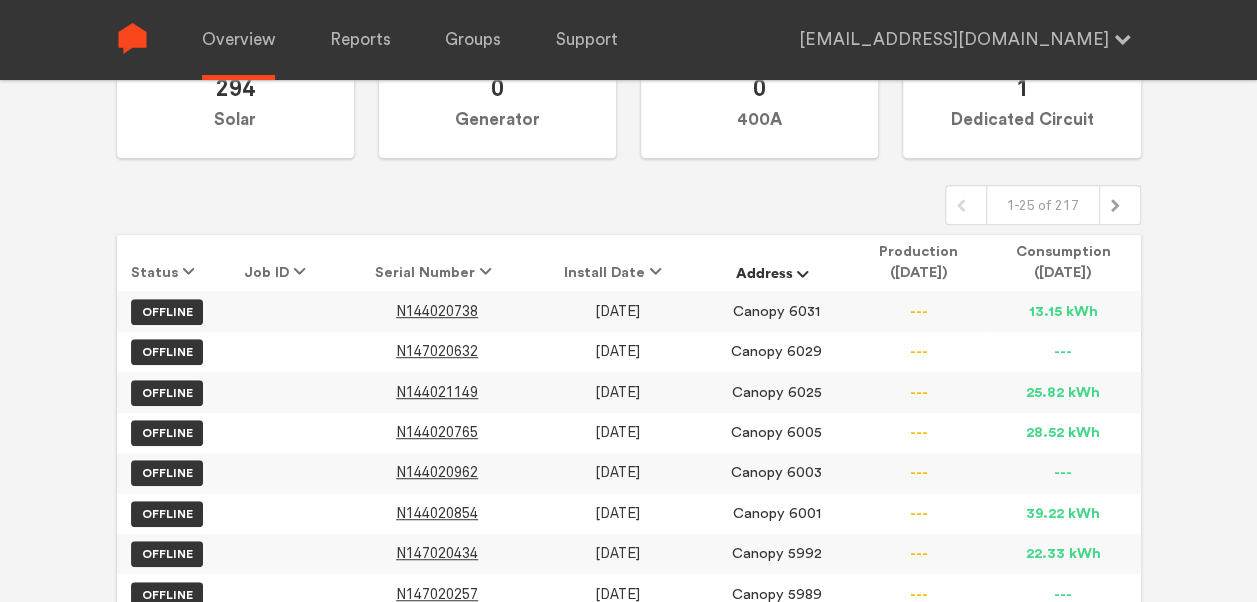 scroll, scrollTop: 374, scrollLeft: 0, axis: vertical 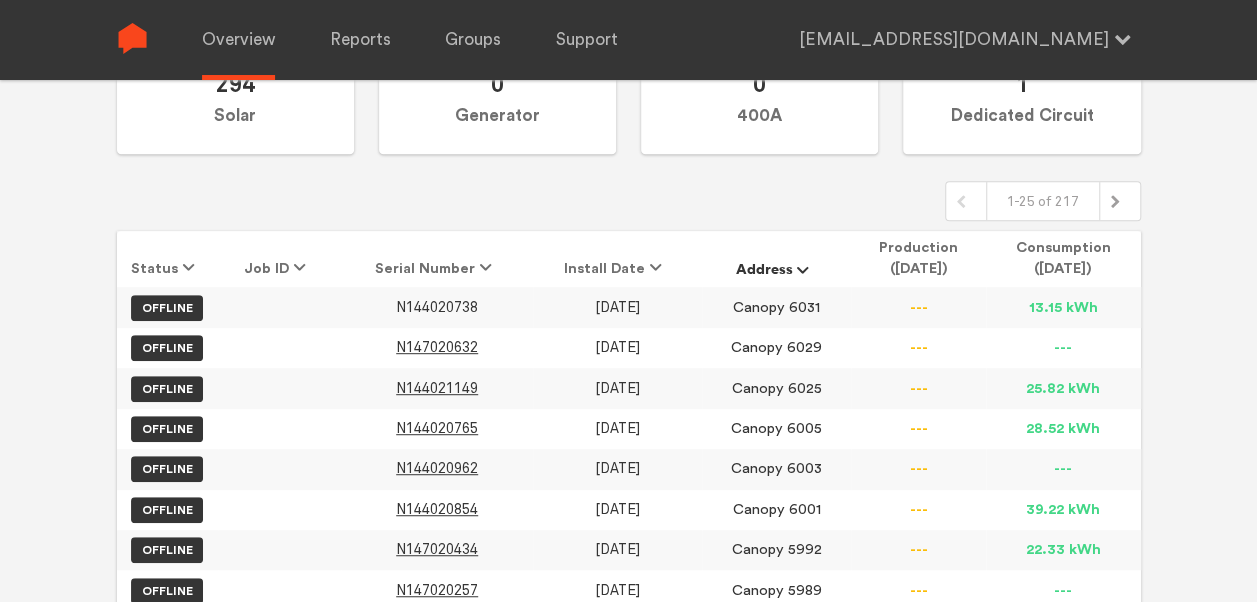 click on "N144020738" at bounding box center (437, 307) 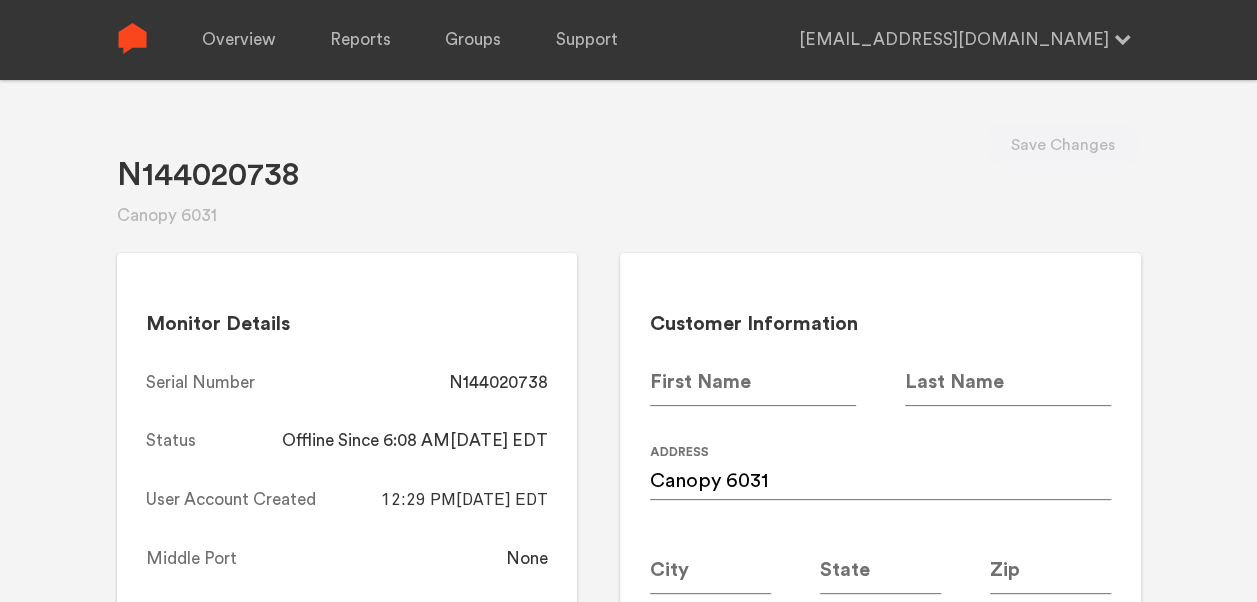 scroll, scrollTop: 254, scrollLeft: 0, axis: vertical 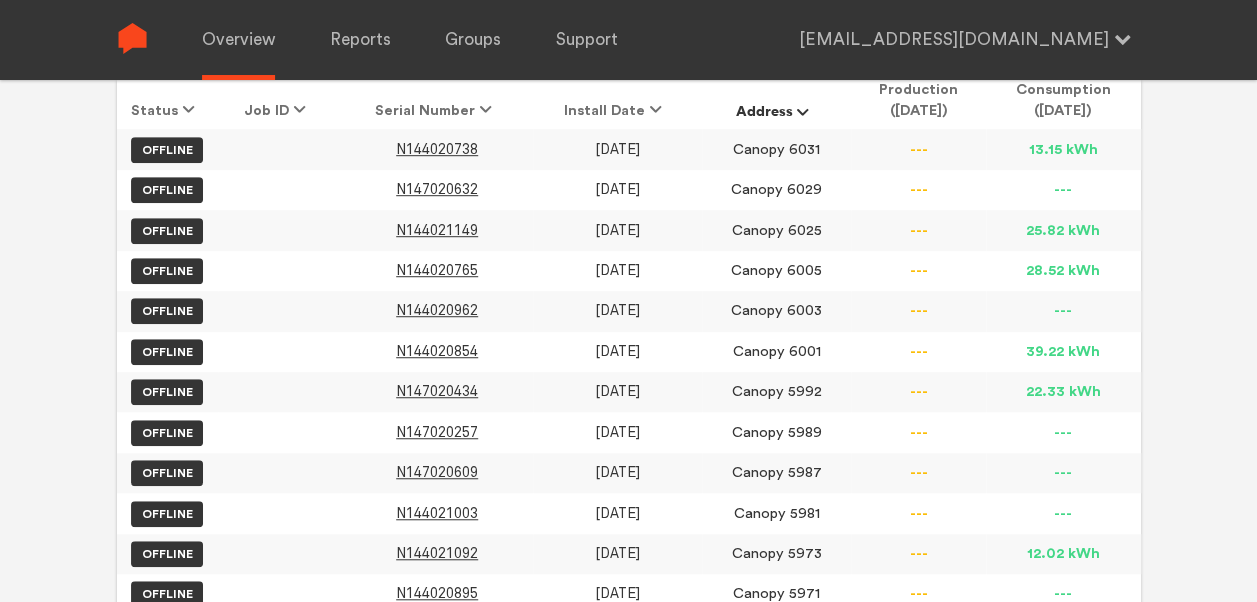 click on "13.15 kWh" at bounding box center [1063, 149] 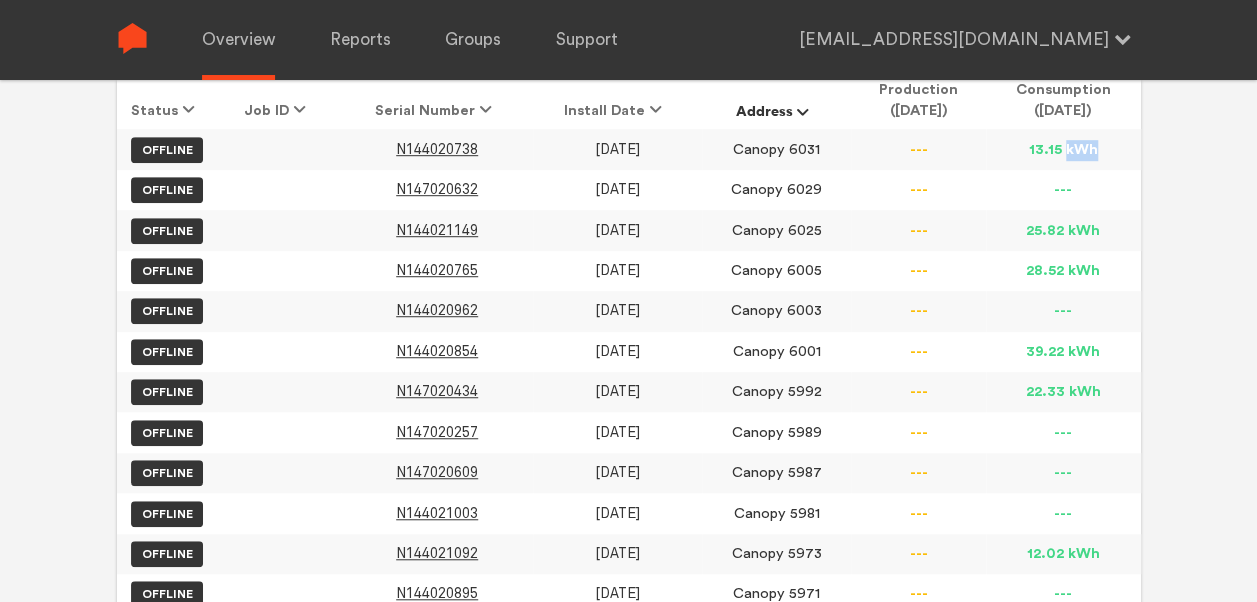 click on "13.15 kWh" at bounding box center [1063, 149] 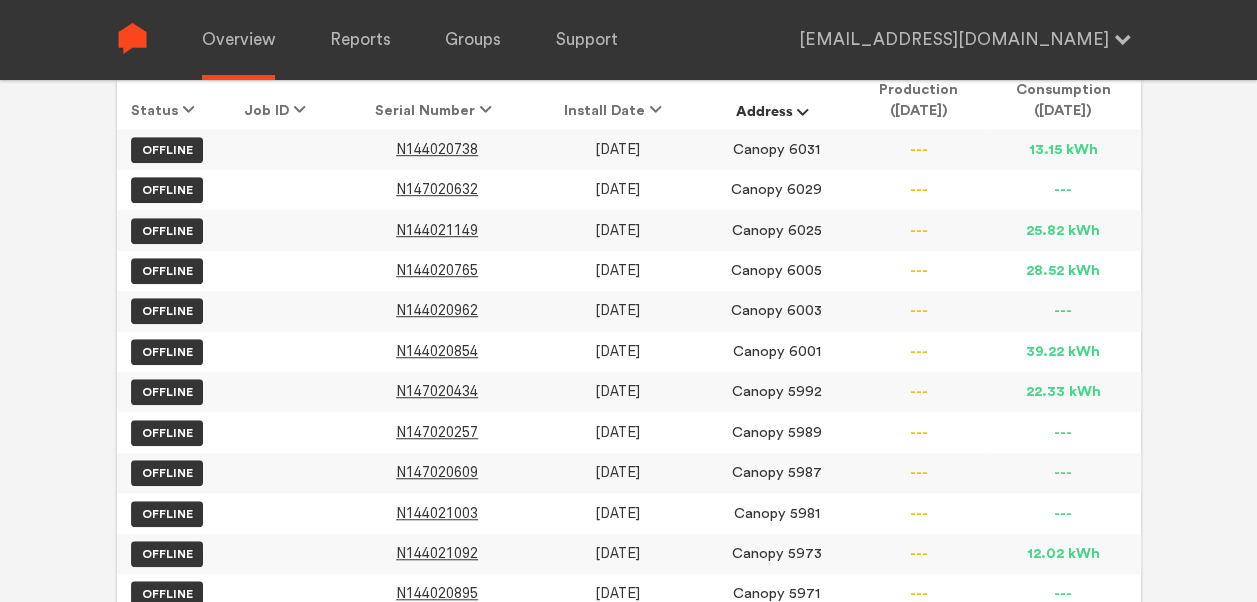 drag, startPoint x: 1063, startPoint y: 140, endPoint x: 1184, endPoint y: 198, distance: 134.18271 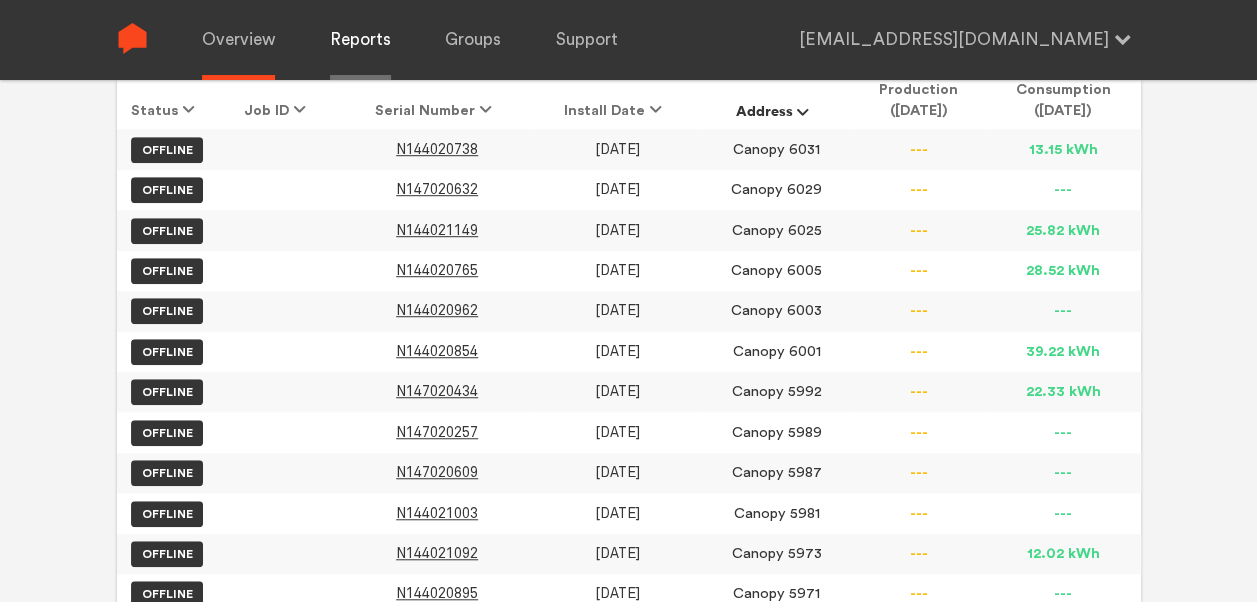click on "Reports" at bounding box center (360, 40) 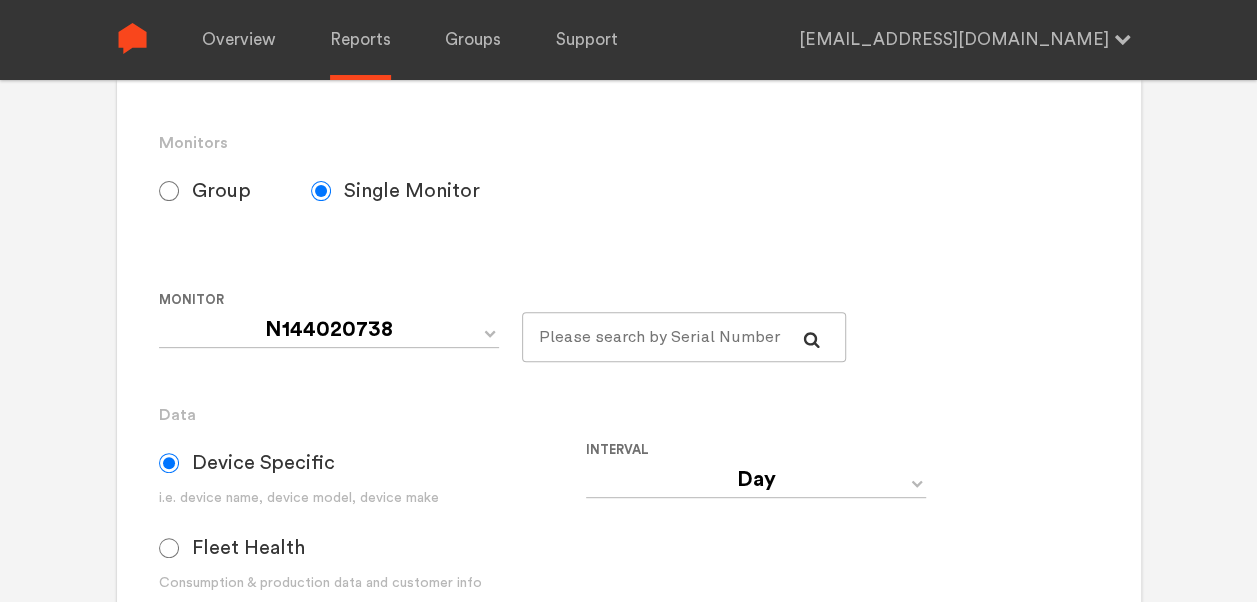 scroll, scrollTop: 0, scrollLeft: 0, axis: both 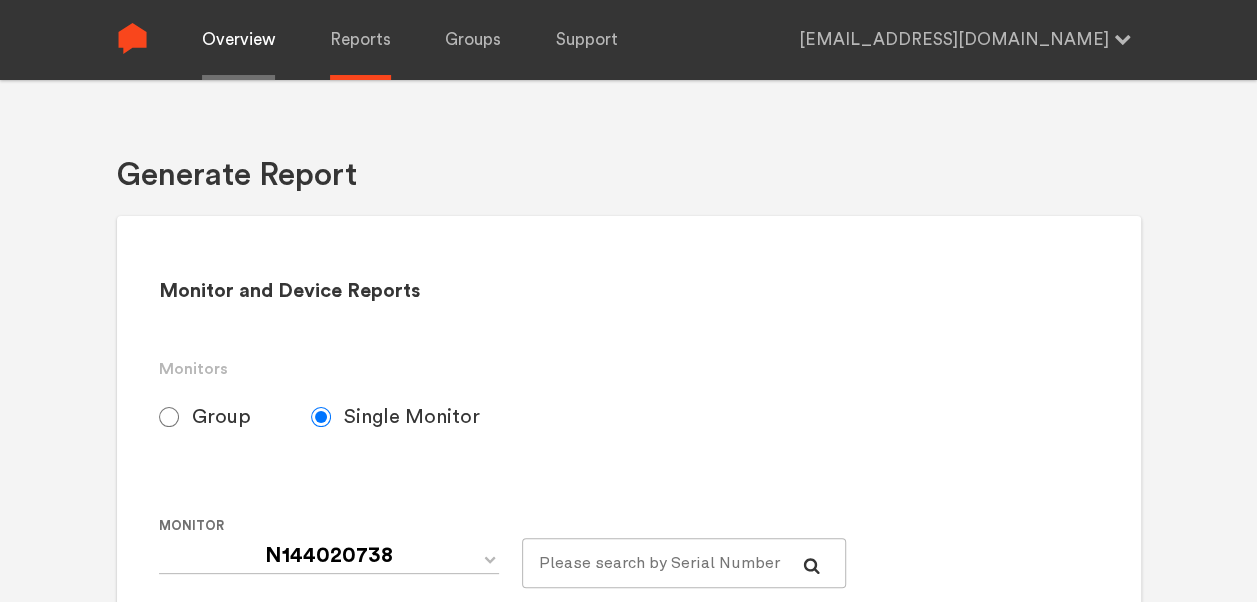 click on "Overview" at bounding box center (238, 40) 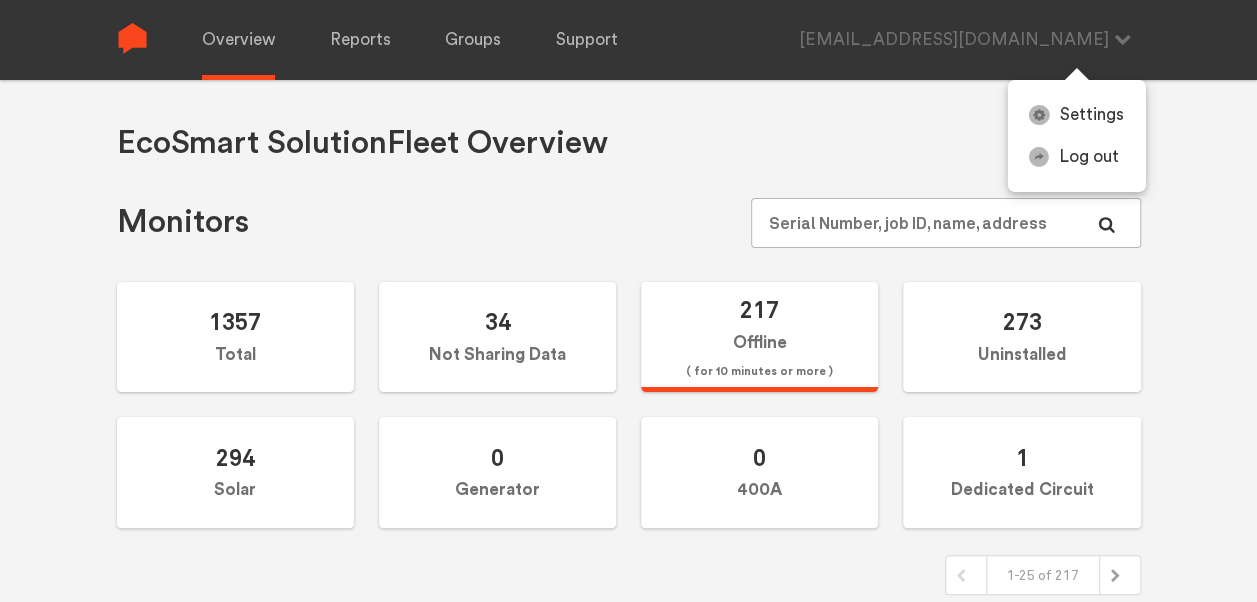 click on "[EMAIL_ADDRESS][DOMAIN_NAME]    Settings Log out" at bounding box center (970, 40) 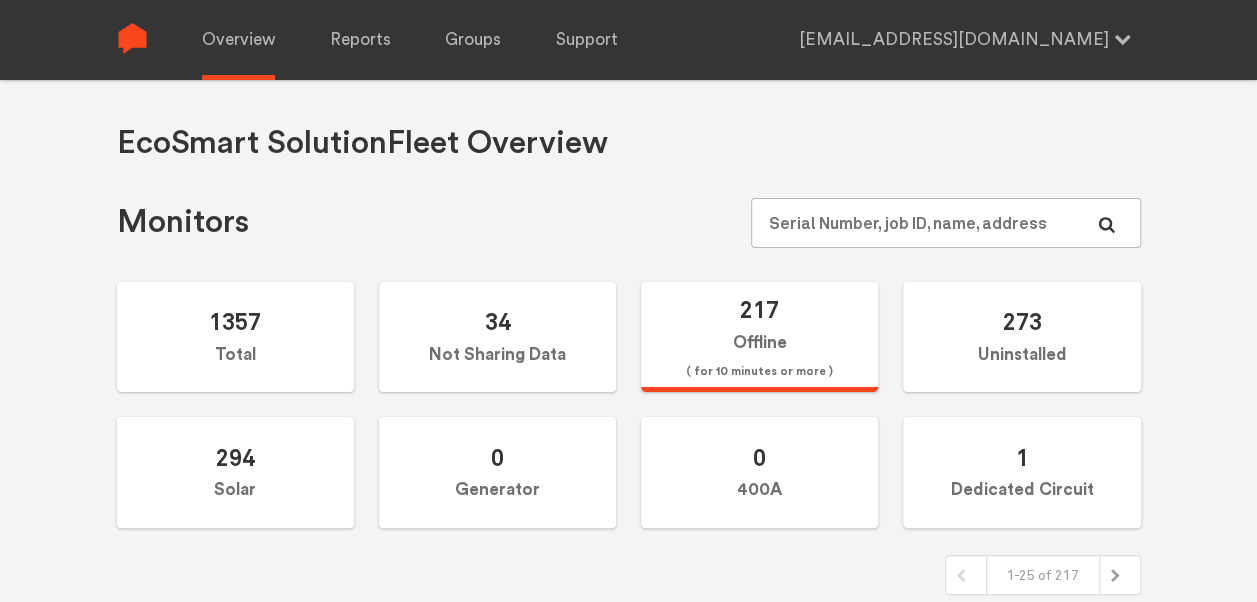 click on "EcoSmart Solution  Fleet Overview  Monitors 1357 Total 34 Not Sharing Data 217 Offline ( for 10 minutes or more ) 273 Uninstalled 294 Solar 0 Generator 0 400A 1 Dedicated Circuit 1-25 of 217 Status Job ID Serial Number Install Date Address Production ([DATE]) Consumption ([DATE]) OFFLINE N144020738 [DATE]  Canopy 6031 --- 13.15 kWh OFFLINE N147020632 [DATE]  Canopy 6029 --- --- OFFLINE N144021149 [DATE]  Canopy 6025 --- 25.82 kWh OFFLINE N144020765 [DATE]  Canopy 6005 --- 28.52 kWh OFFLINE N144020962 [DATE]  Canopy 6003 --- --- OFFLINE N144020854 [DATE]  Canopy 6001 --- 39.22 kWh OFFLINE N147020434 [DATE]  Canopy 5992 --- 22.33 kWh OFFLINE N147020257 [DATE]  Canopy 5989 --- --- OFFLINE N147020609 [DATE]  Canopy 5987 --- --- OFFLINE N144021003 [DATE]  Canopy 5981 --- --- OFFLINE N144021092 [DATE]  Canopy 5973 --- 12.02 kWh OFFLINE N144020895 [DATE]  Canopy 5971 --- --- OFFLINE N144021027 [DATE]  Canopy 5946 --- --- OFFLINE N144021051 [DATE] ---" at bounding box center (629, 901) 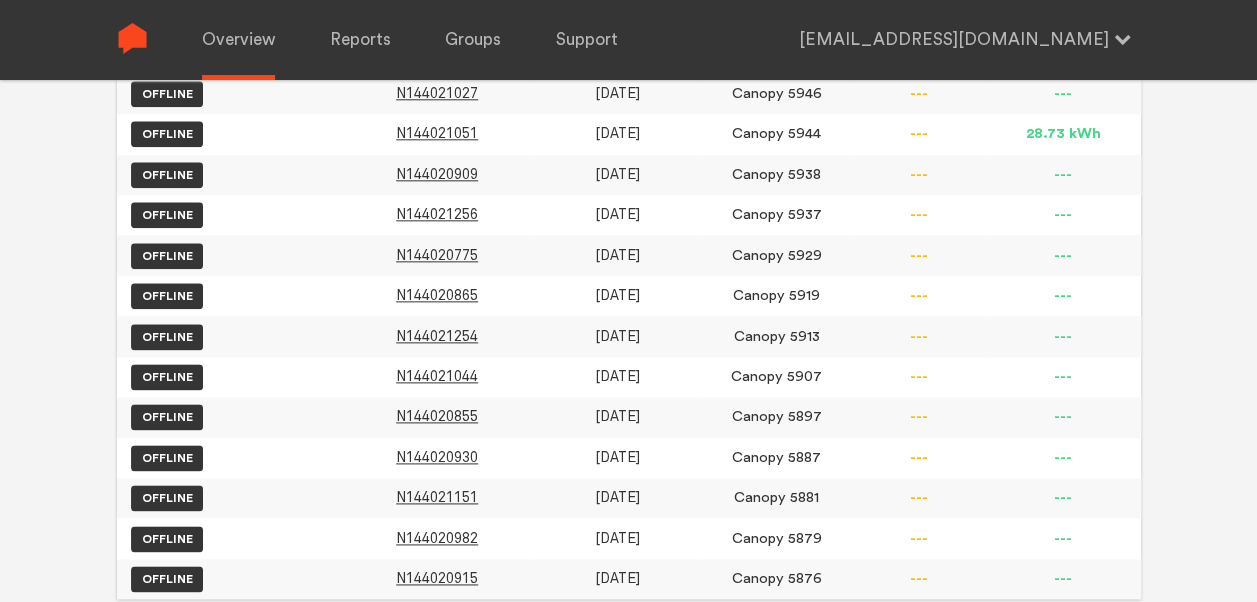 scroll, scrollTop: 1108, scrollLeft: 0, axis: vertical 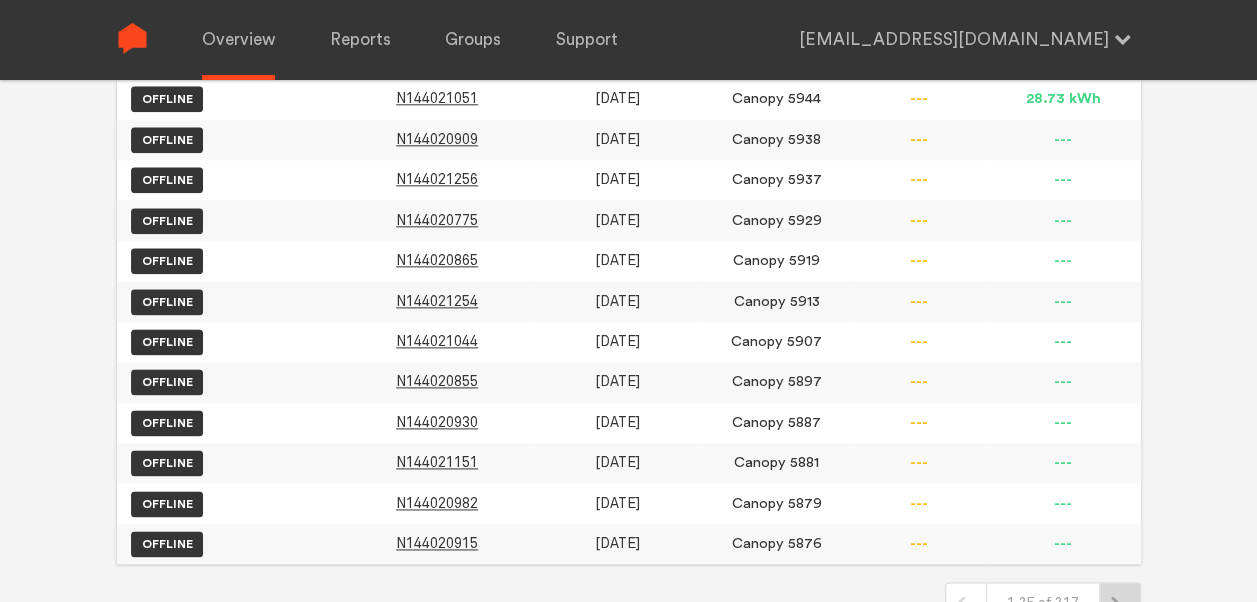 drag, startPoint x: 533, startPoint y: 170, endPoint x: 1127, endPoint y: 587, distance: 725.75824 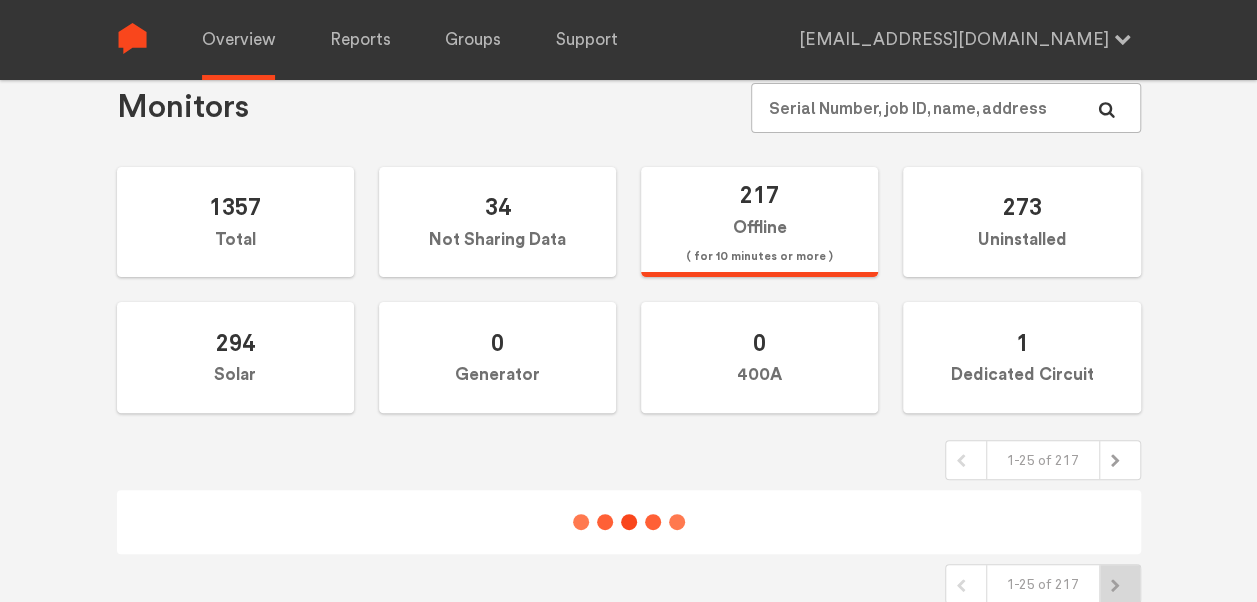 click at bounding box center [1120, 584] 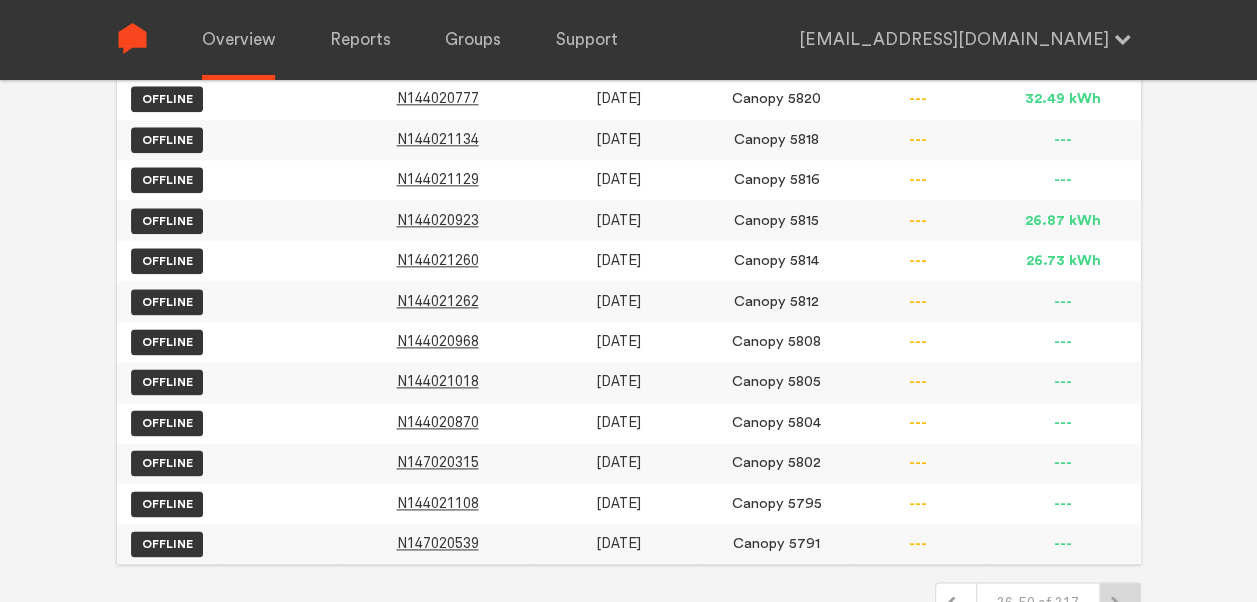 click at bounding box center [1120, 602] 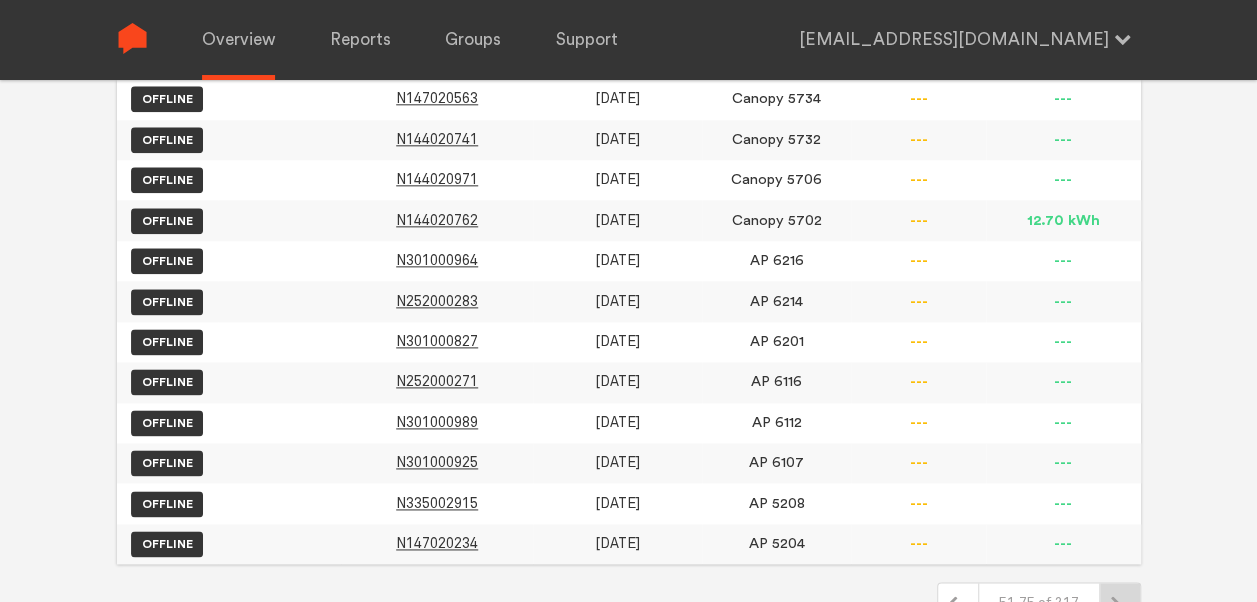 click at bounding box center [1120, 602] 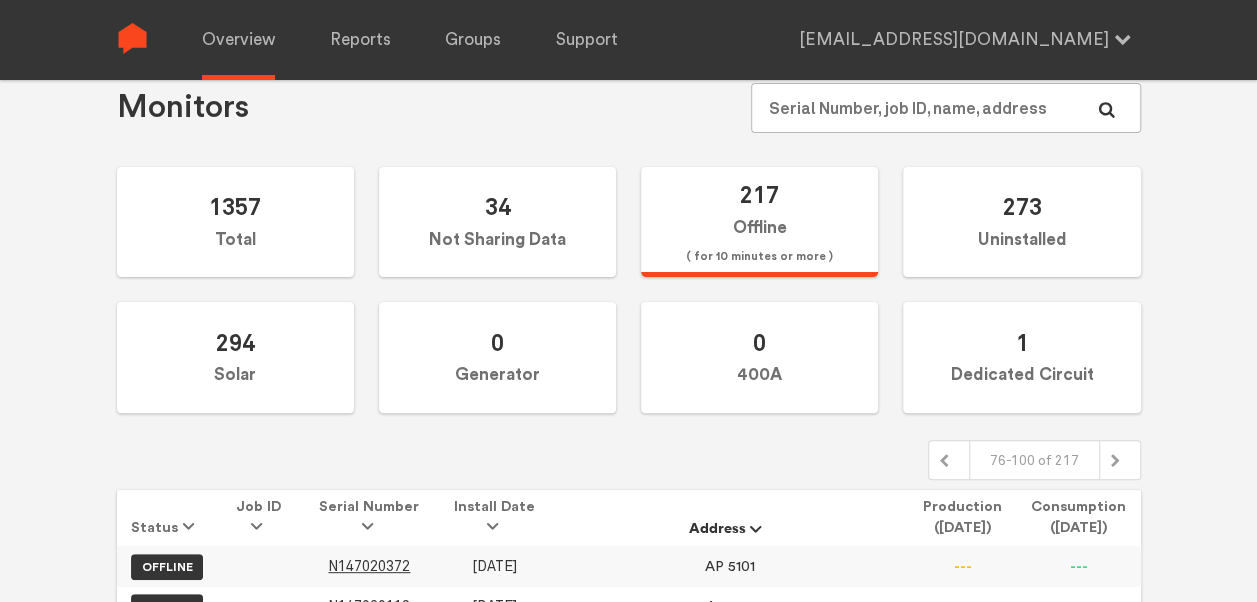 scroll, scrollTop: 1108, scrollLeft: 0, axis: vertical 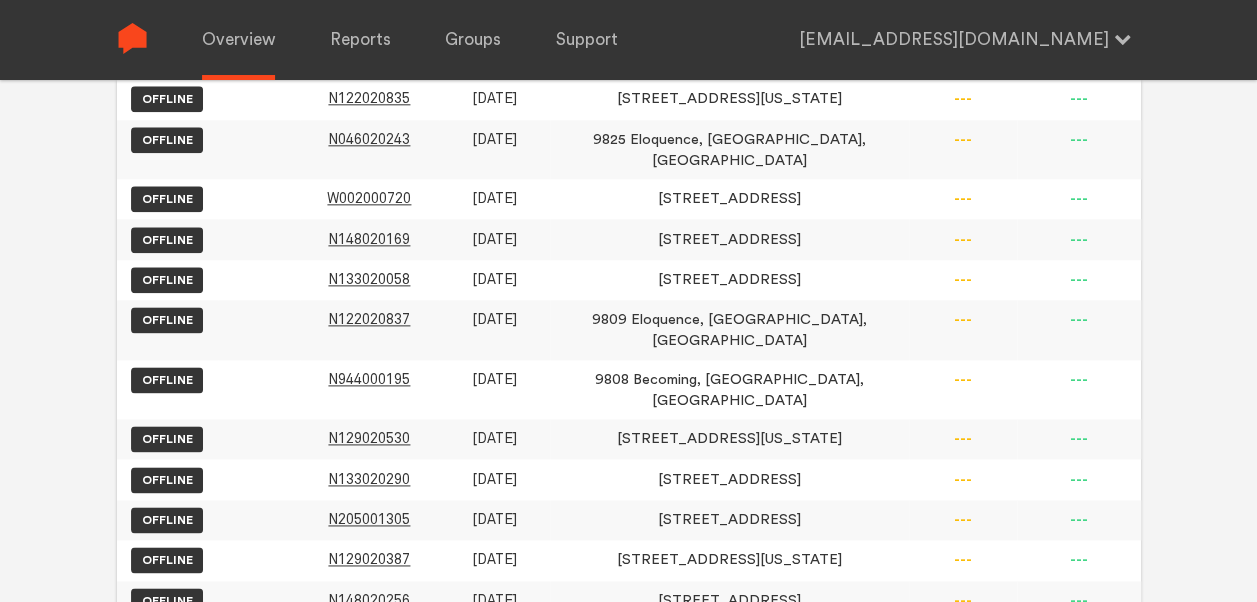 click on "---" at bounding box center (1079, 601) 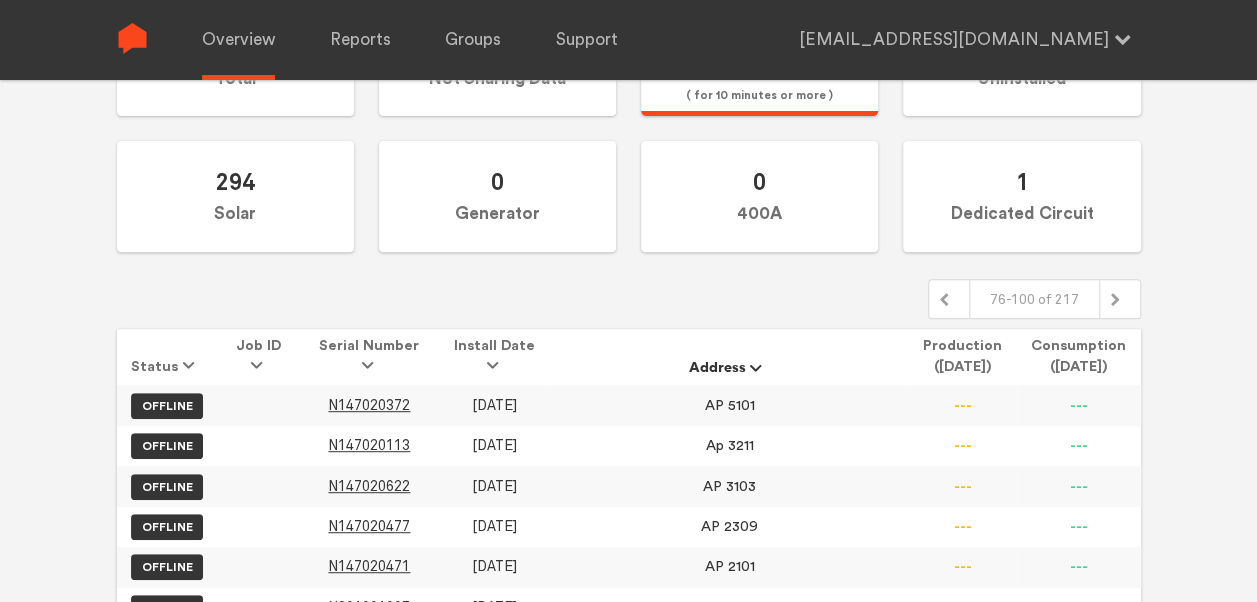 scroll, scrollTop: 0, scrollLeft: 0, axis: both 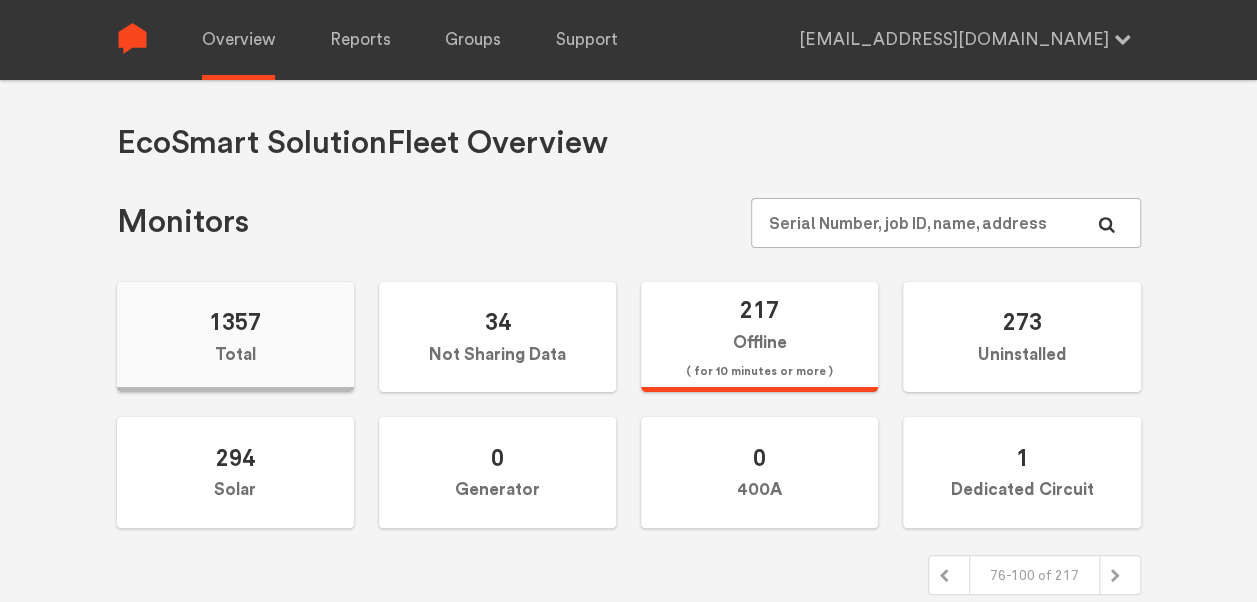 click on "1357 Total" at bounding box center (235, 337) 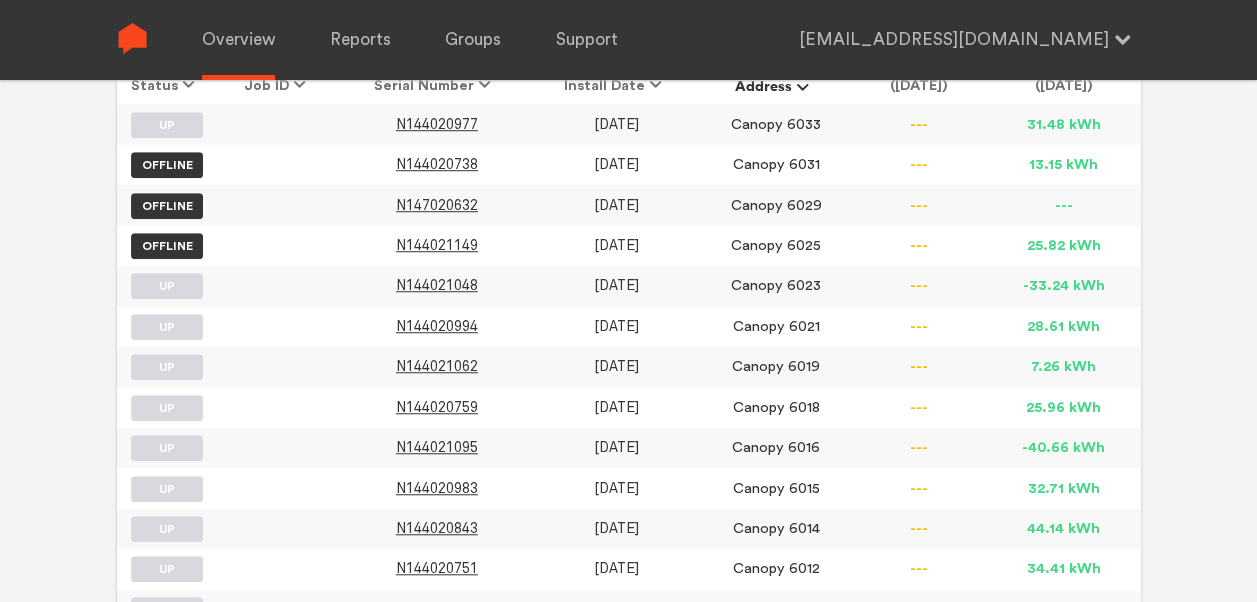 scroll, scrollTop: 558, scrollLeft: 0, axis: vertical 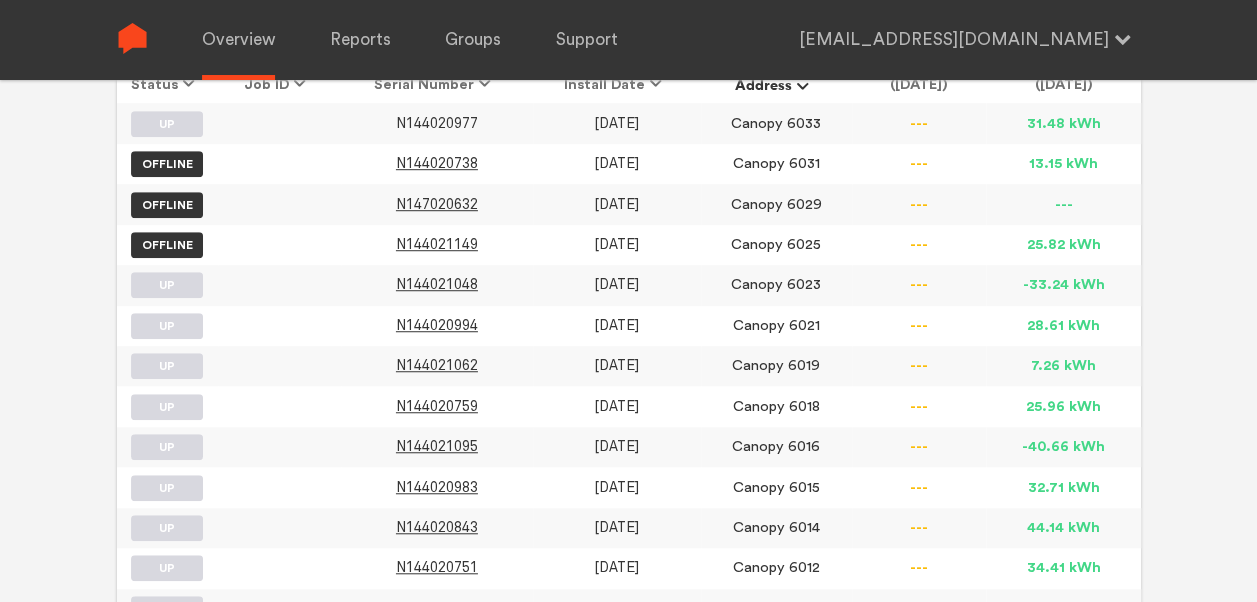 click on "N144020977" at bounding box center (437, 123) 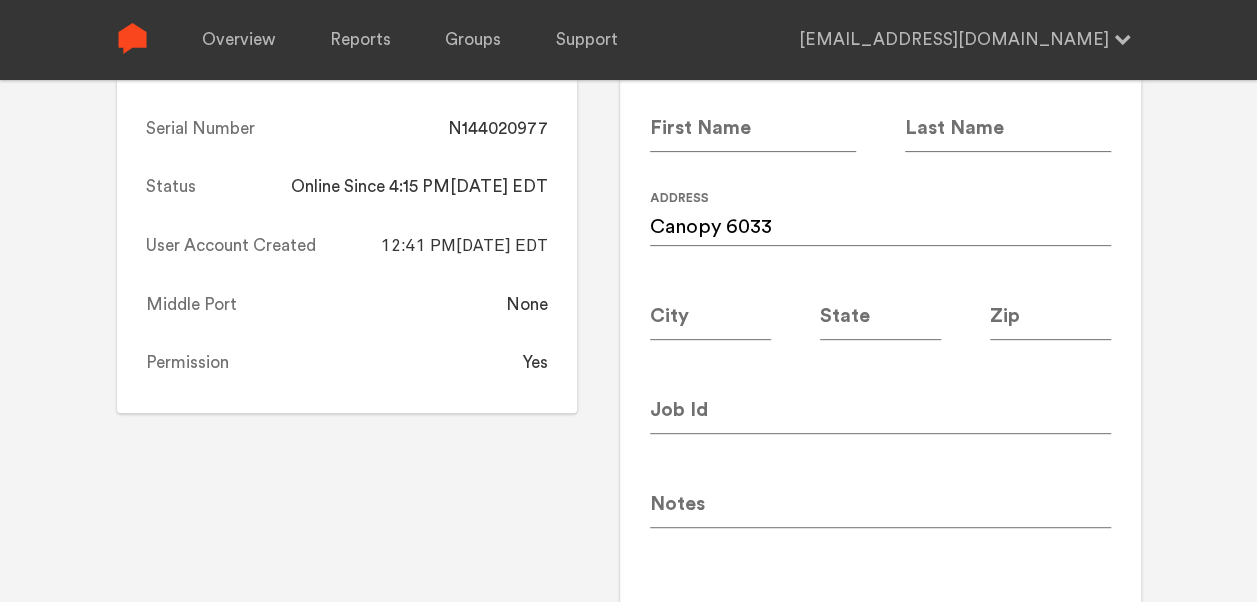 scroll, scrollTop: 0, scrollLeft: 0, axis: both 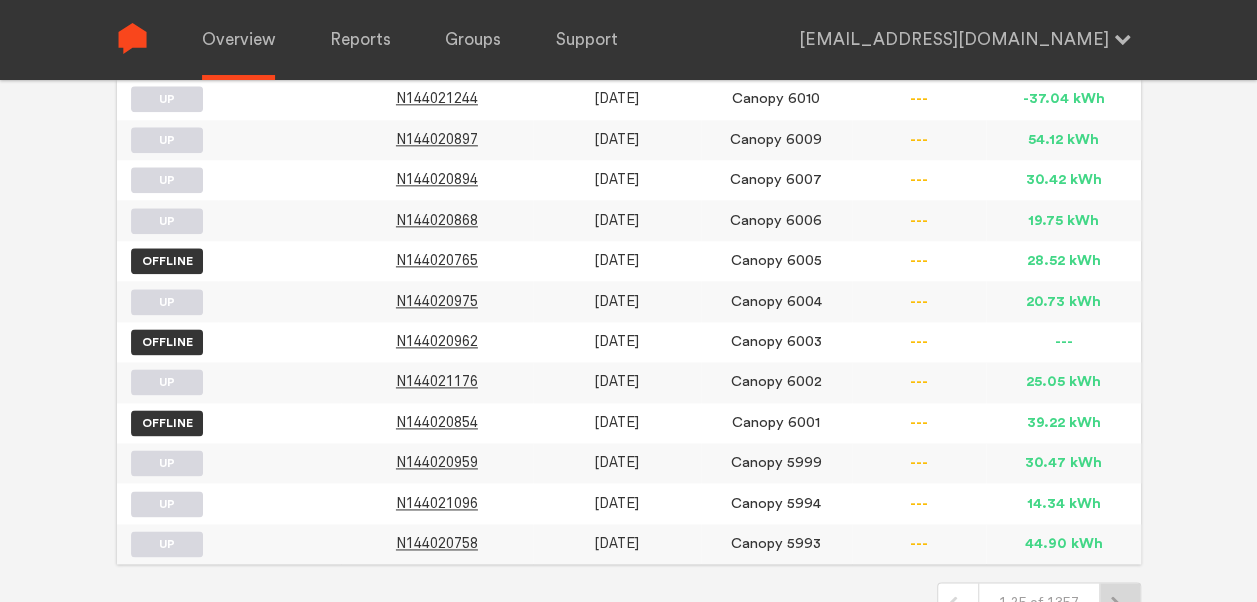 click at bounding box center (1120, 602) 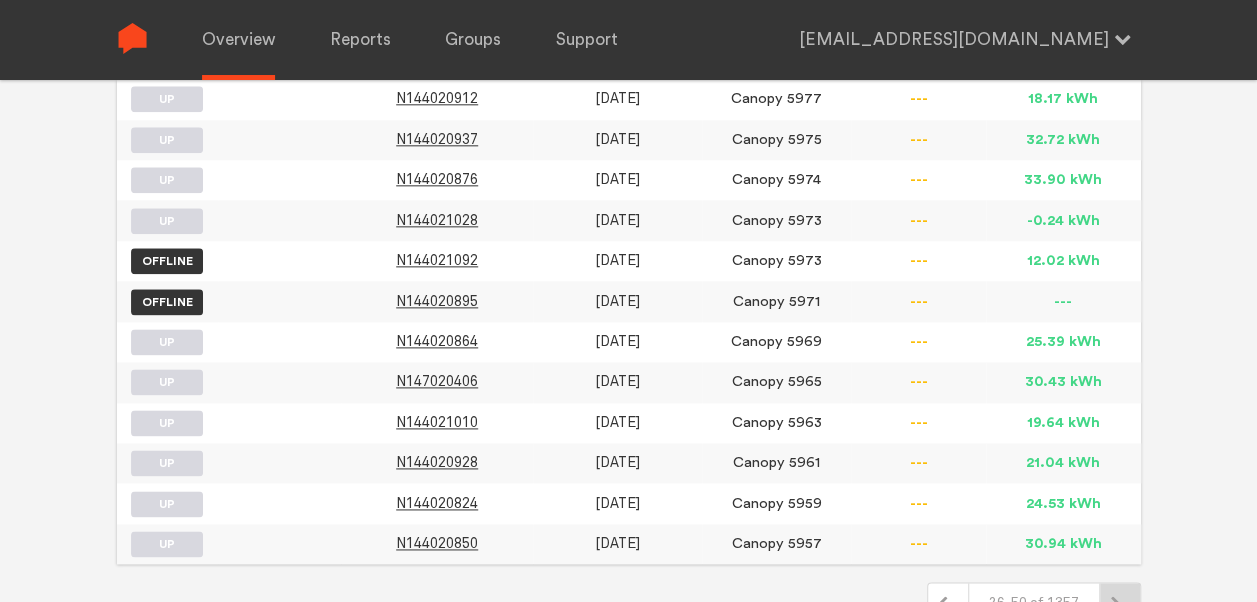 click at bounding box center [1120, 602] 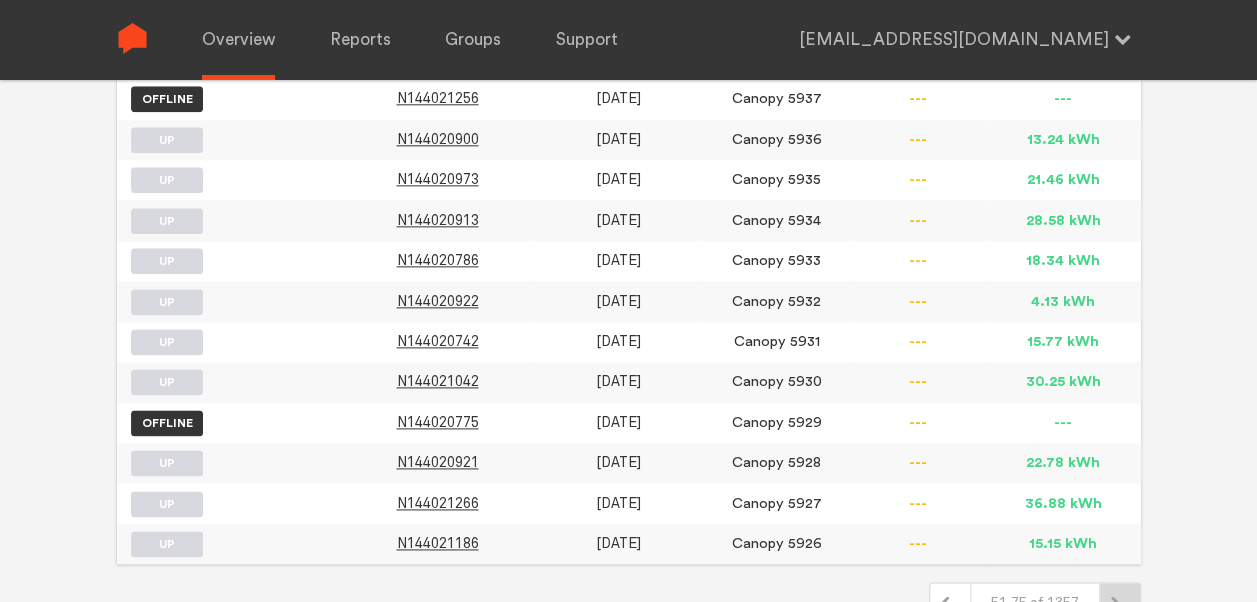 click at bounding box center [1120, 602] 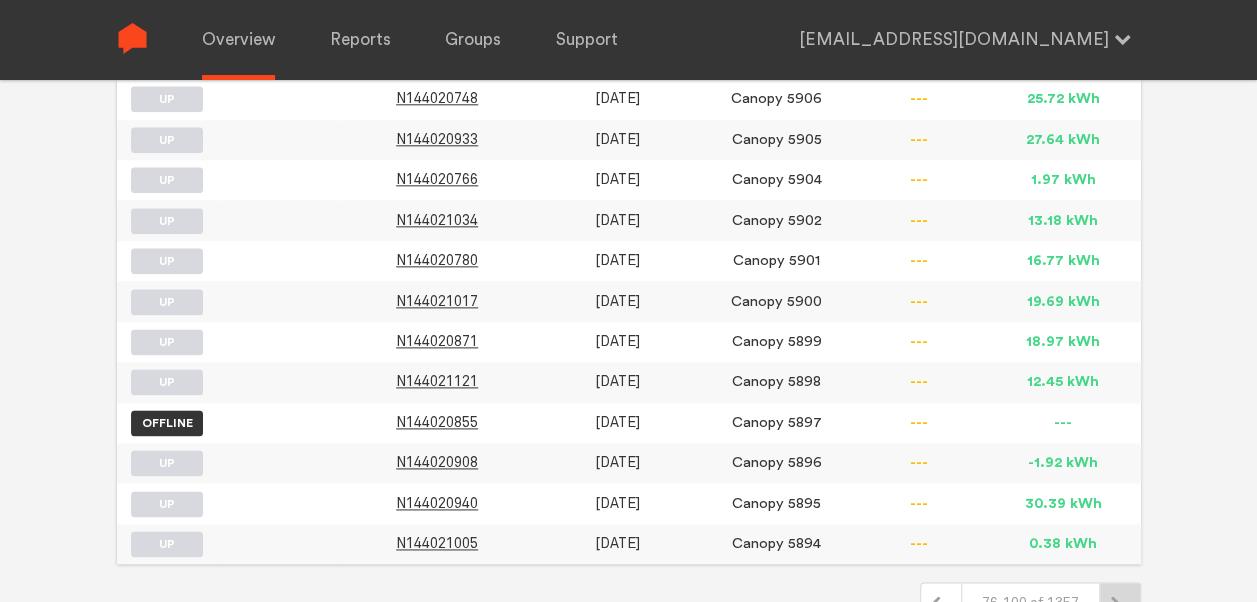 click at bounding box center [1120, 602] 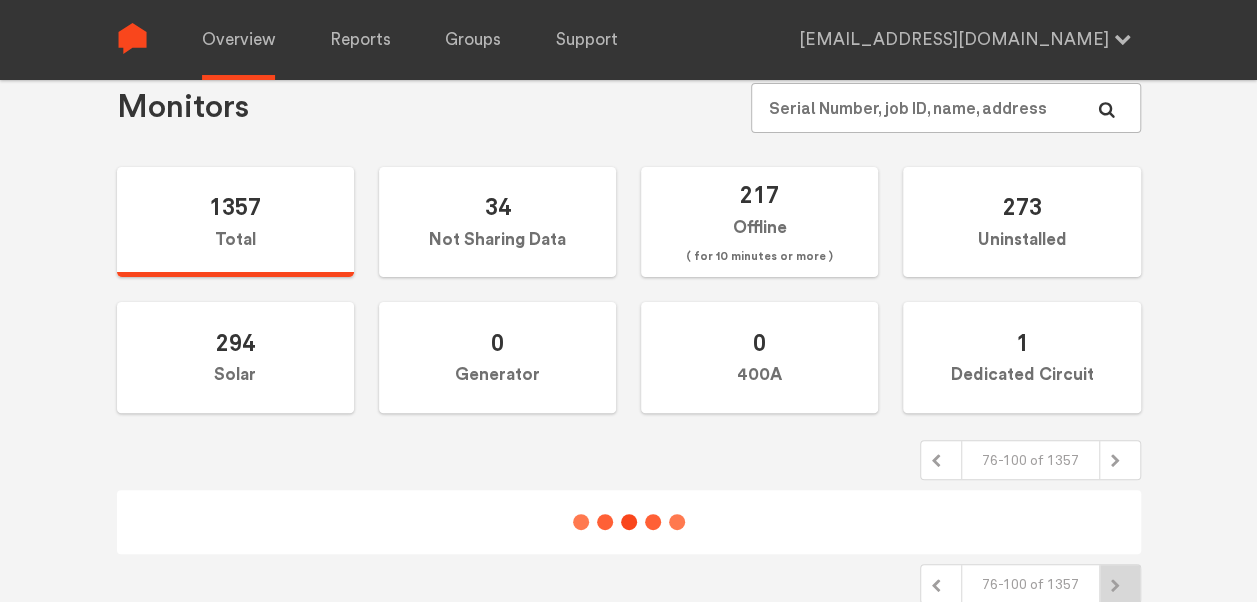scroll, scrollTop: 1108, scrollLeft: 0, axis: vertical 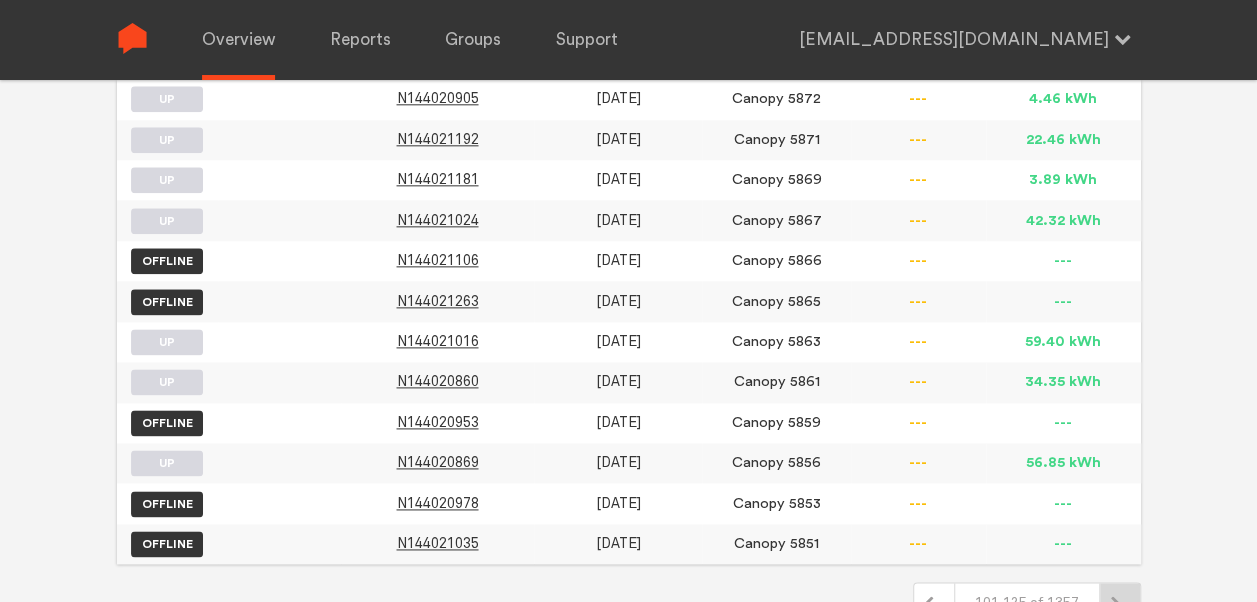click at bounding box center (1120, 602) 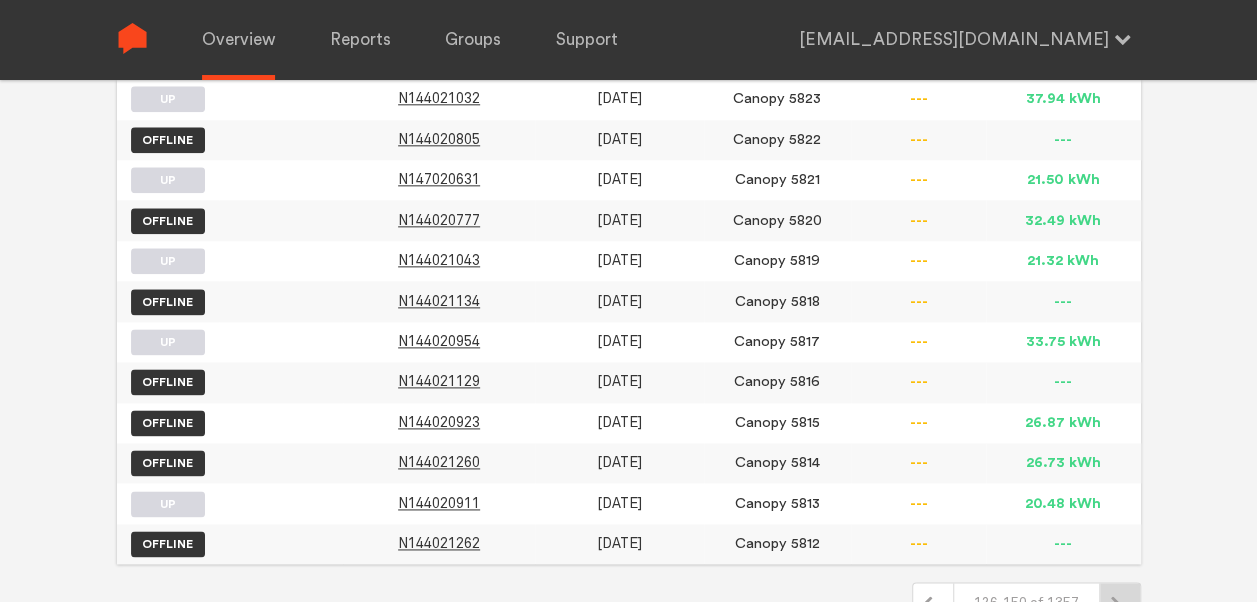 click at bounding box center [1120, 602] 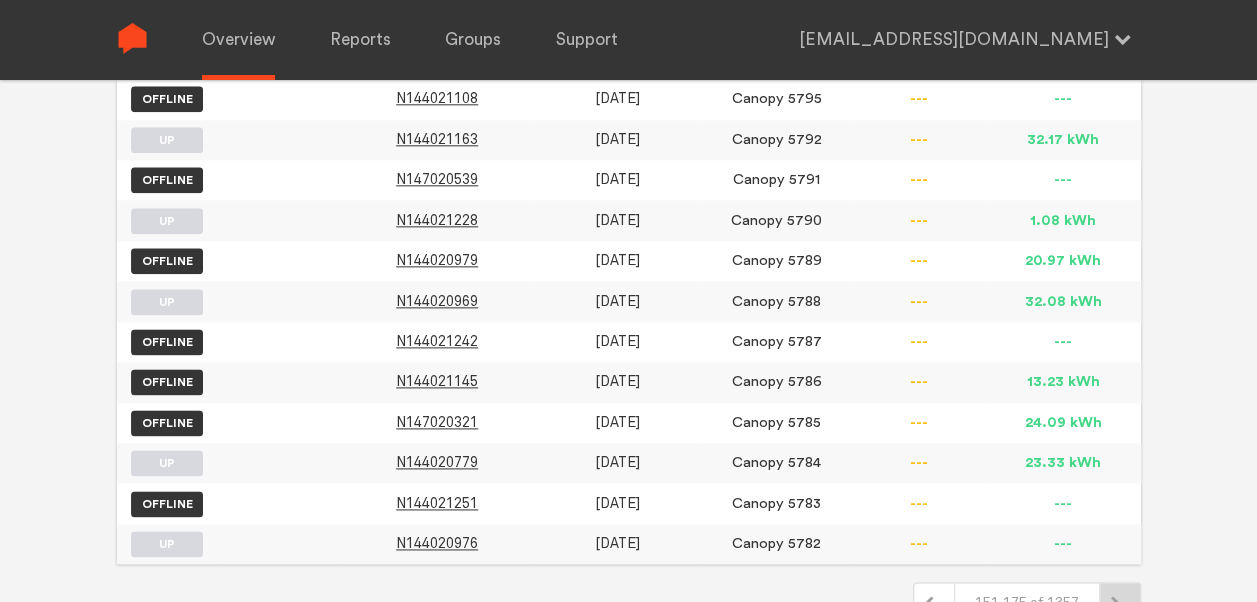 click at bounding box center (1120, 602) 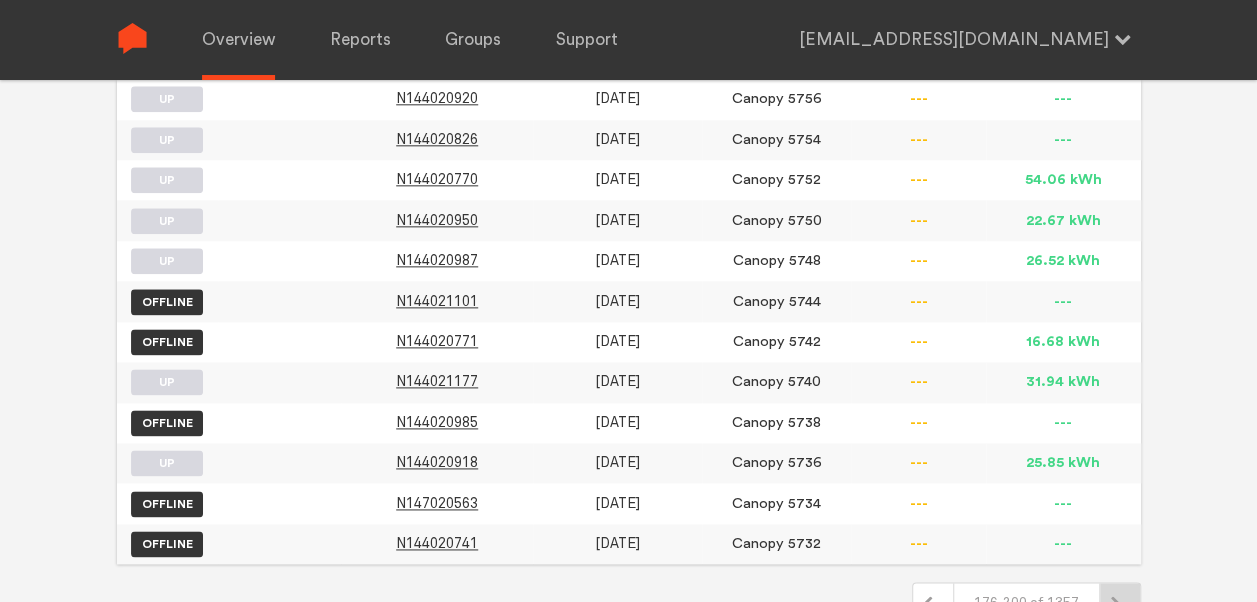 click at bounding box center (1120, 602) 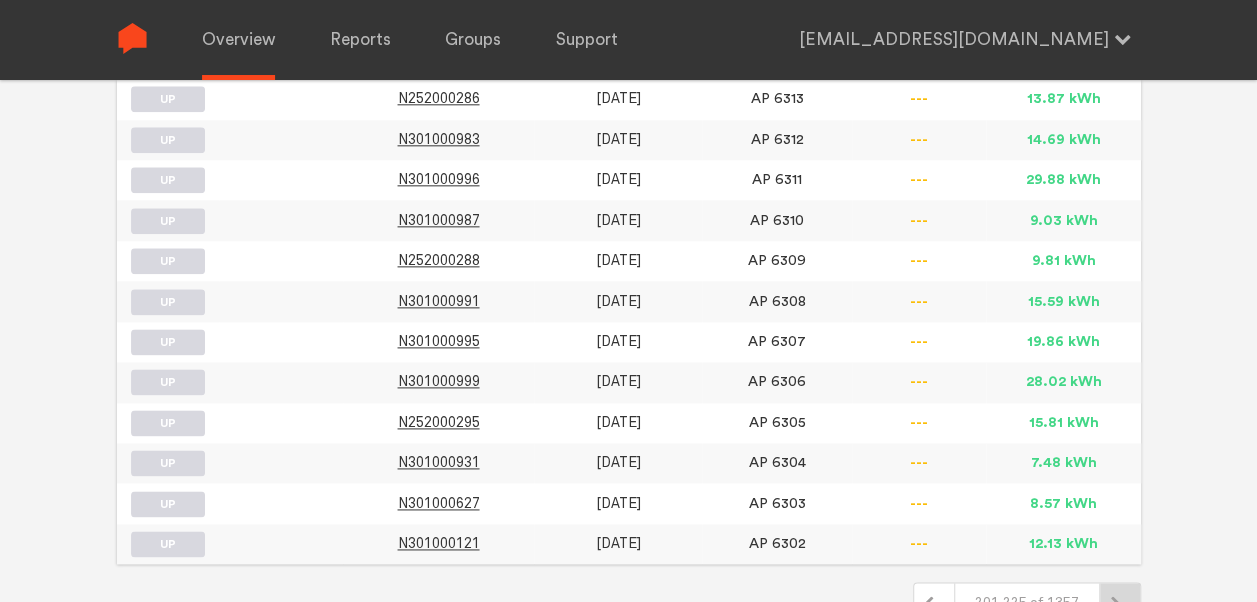 click at bounding box center [1120, 602] 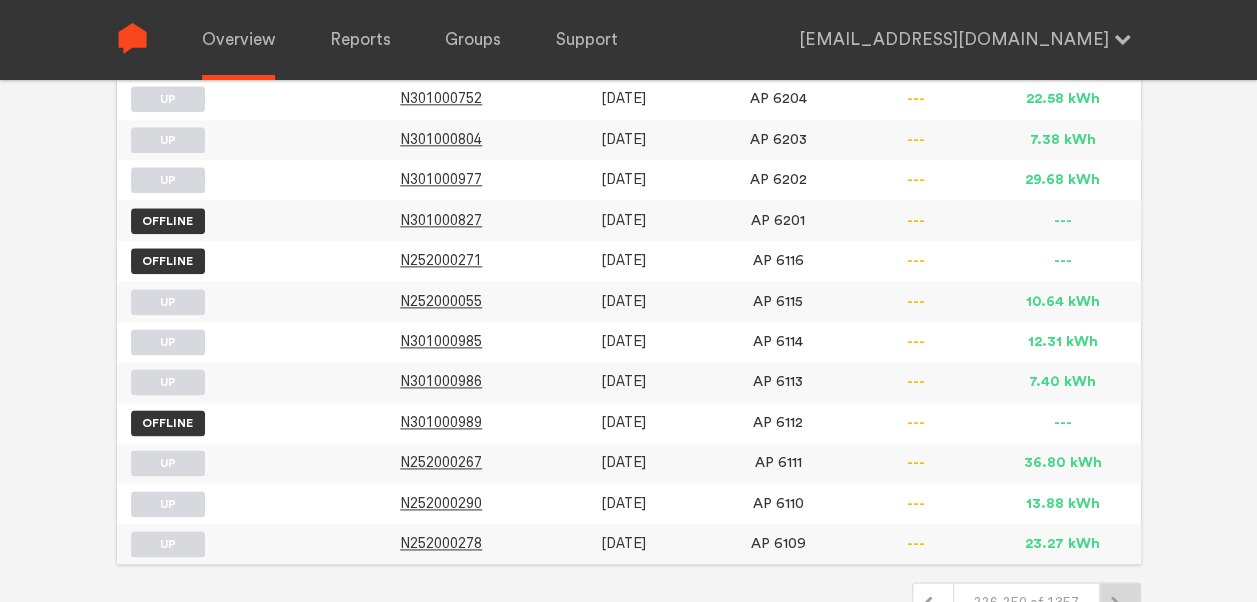 click at bounding box center (1120, 602) 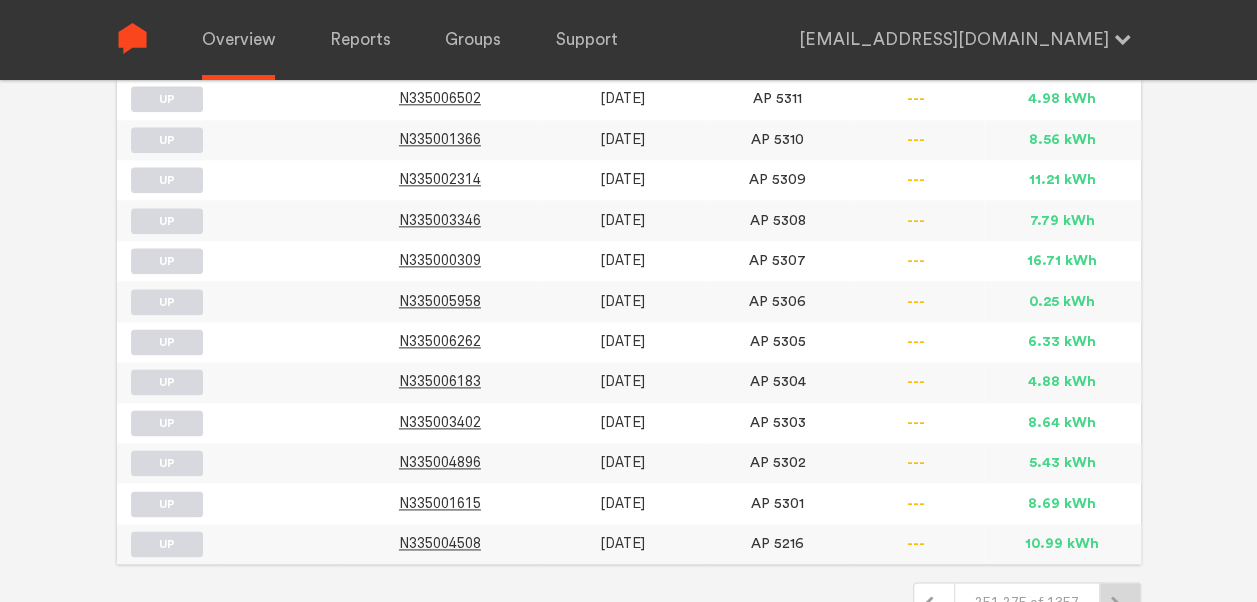 click at bounding box center (1120, 602) 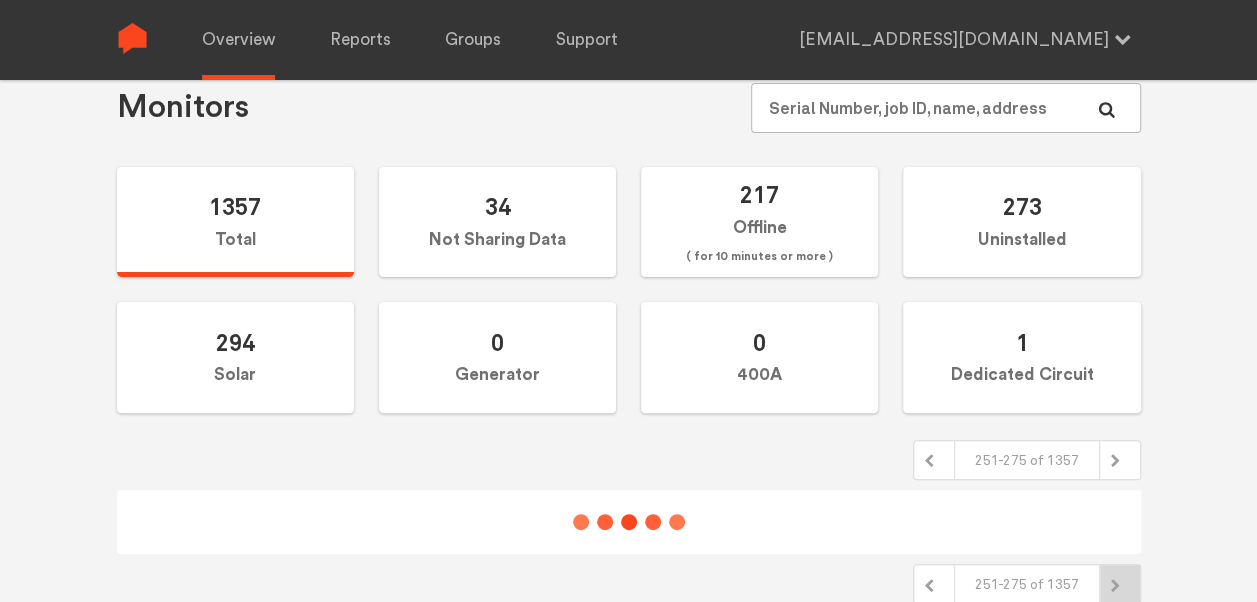scroll, scrollTop: 1108, scrollLeft: 0, axis: vertical 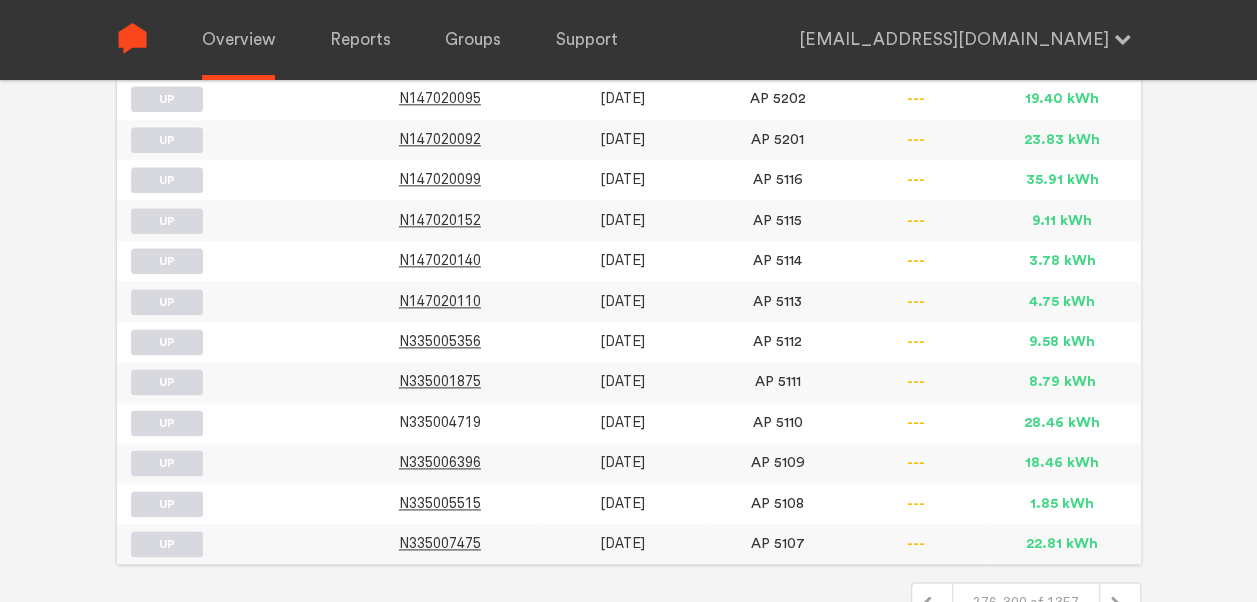 click on "N335004719" at bounding box center [440, 422] 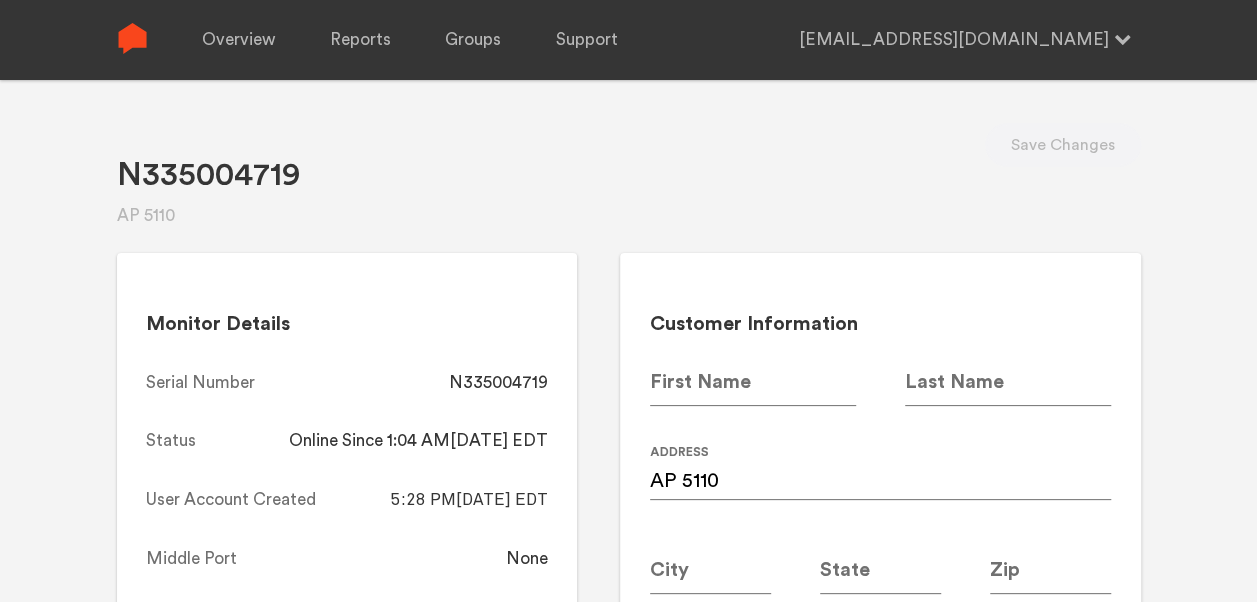 scroll, scrollTop: 254, scrollLeft: 0, axis: vertical 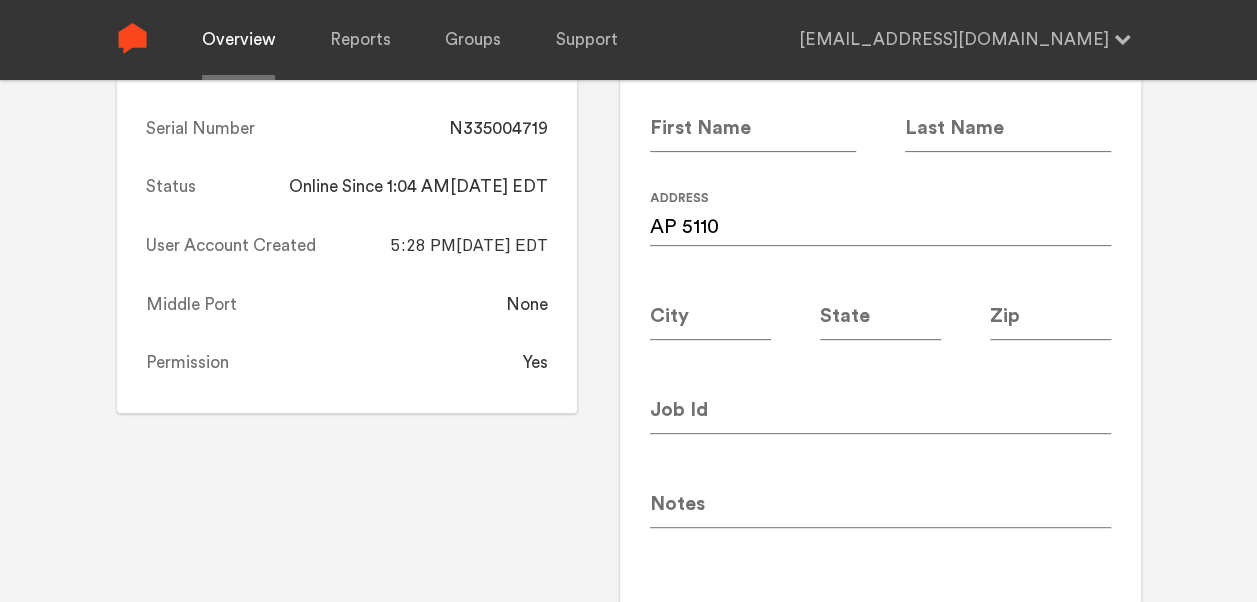 click on "Overview" at bounding box center [238, 40] 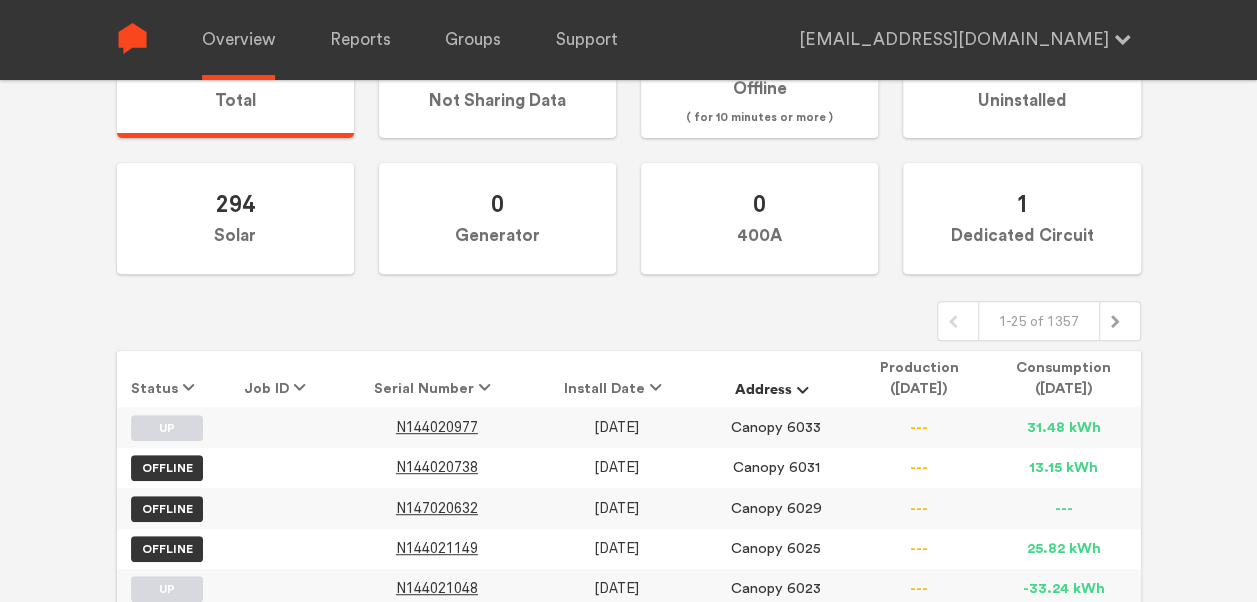 scroll, scrollTop: 168, scrollLeft: 0, axis: vertical 